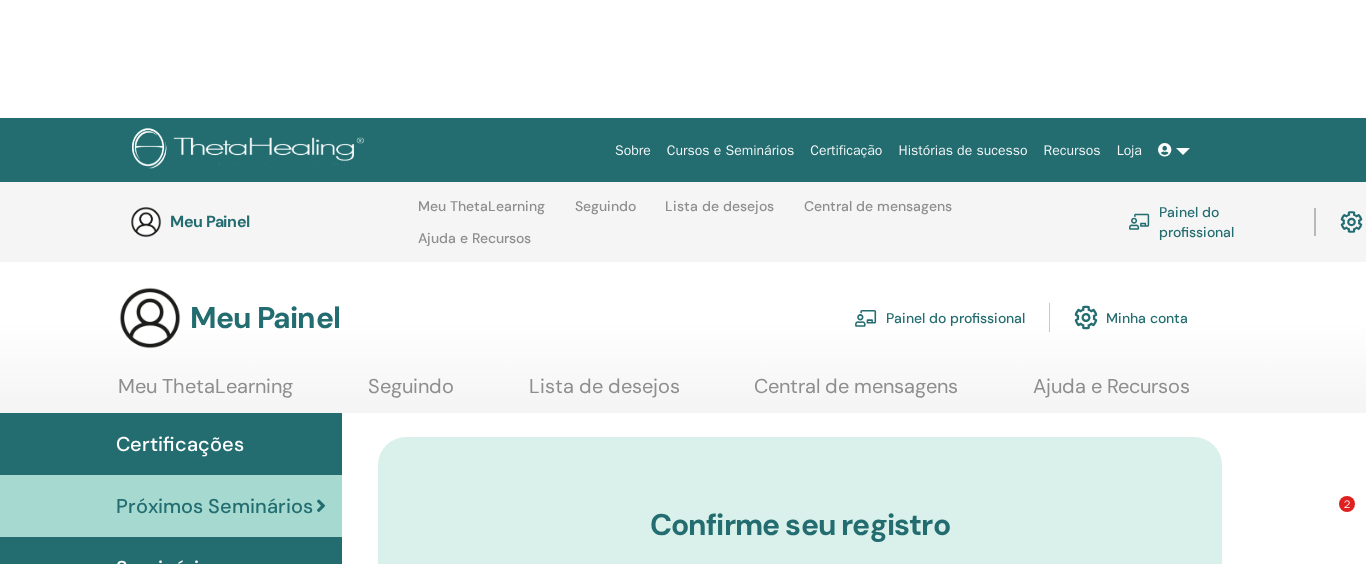 scroll, scrollTop: 379, scrollLeft: 82, axis: both 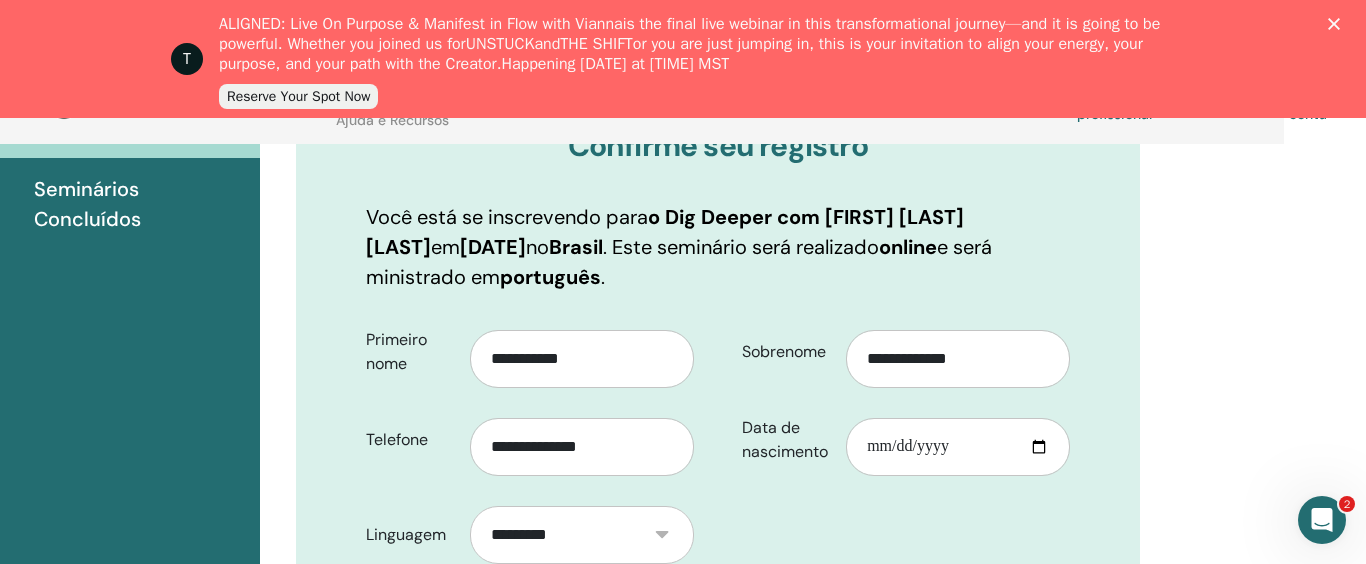 click on "T ALIGNED:    Live On Purpose & Manifest in Flow with Vianna  is the final live webinar in this transformational journey—and it is going to be powerful. Whether you joined us for  UNSTUCK  and  THE SHIFT  or you are just jumping in, this is your invitation to align your energy, your purpose, and your path with the Creator.  Happening August 7, 2025 at 11:00 AM MST Reserve Your Spot Now" at bounding box center [683, 59] 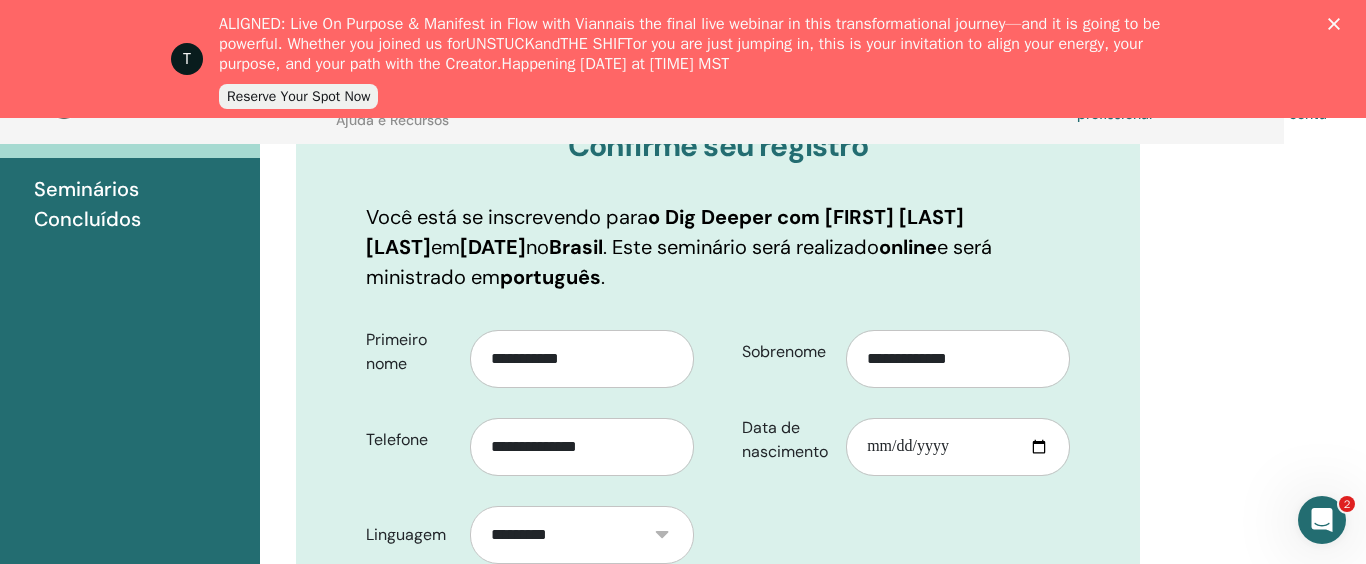 click 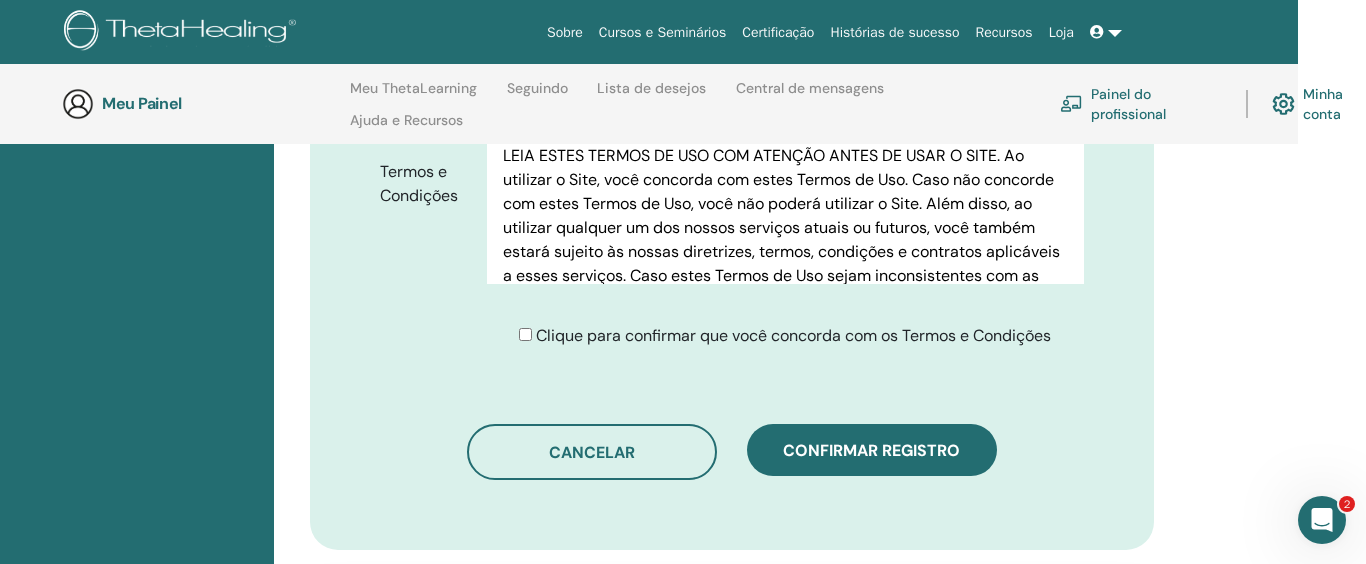 scroll, scrollTop: 1081, scrollLeft: 67, axis: both 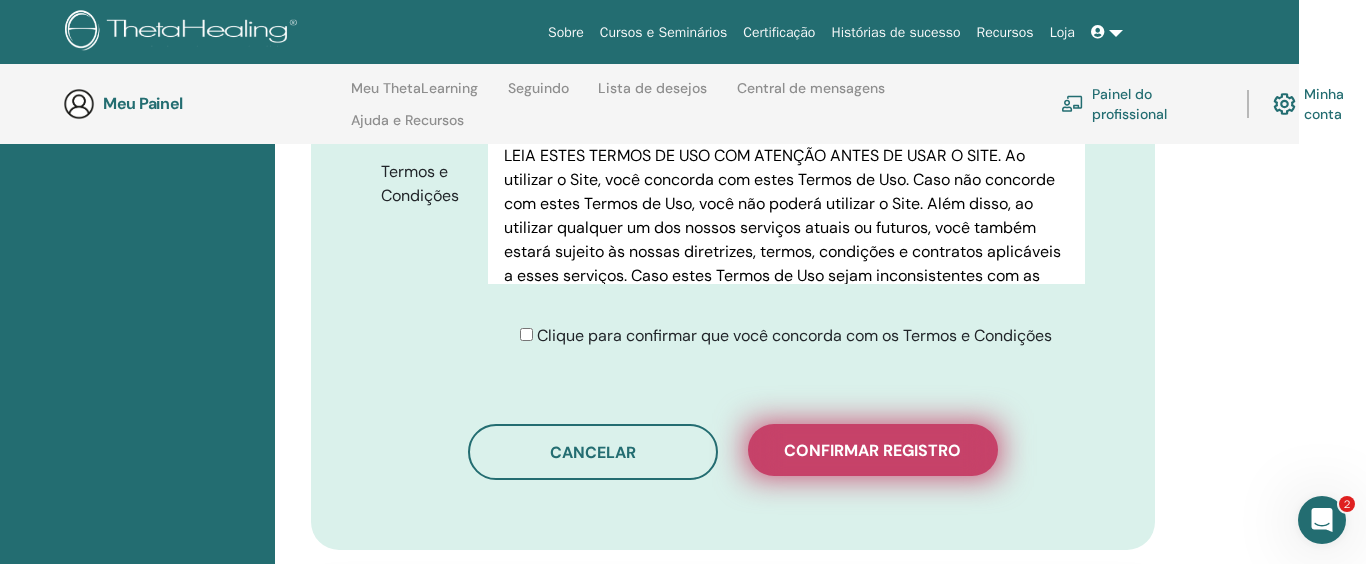 click on "Confirmar registro" at bounding box center (872, 450) 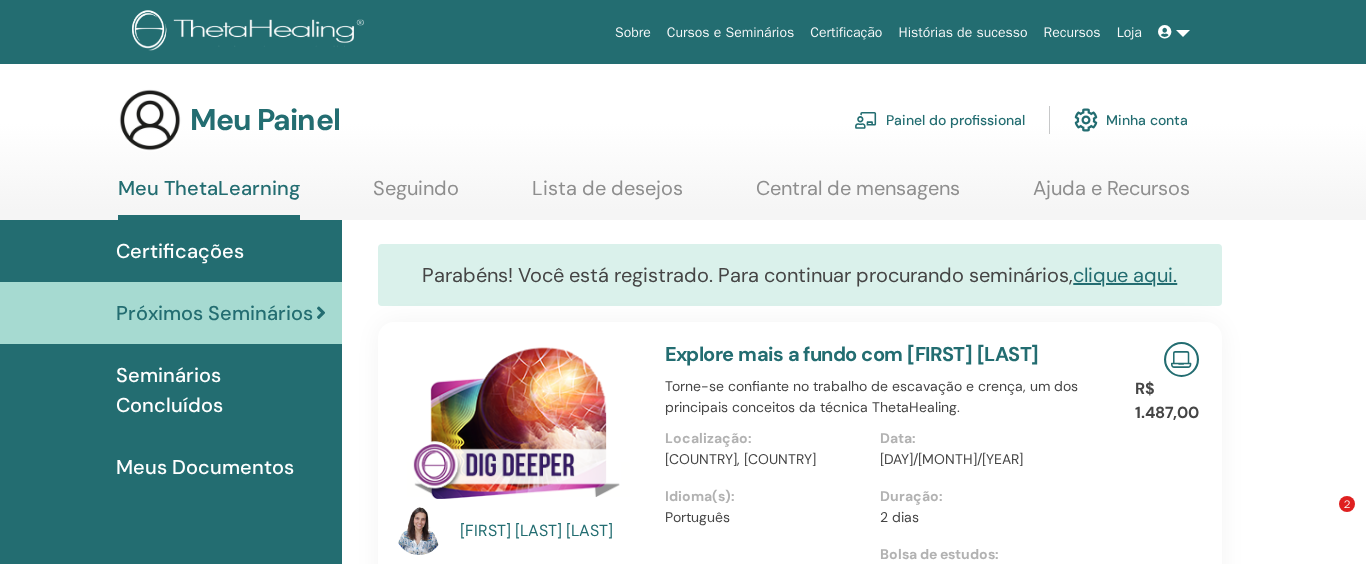 scroll, scrollTop: 335, scrollLeft: 0, axis: vertical 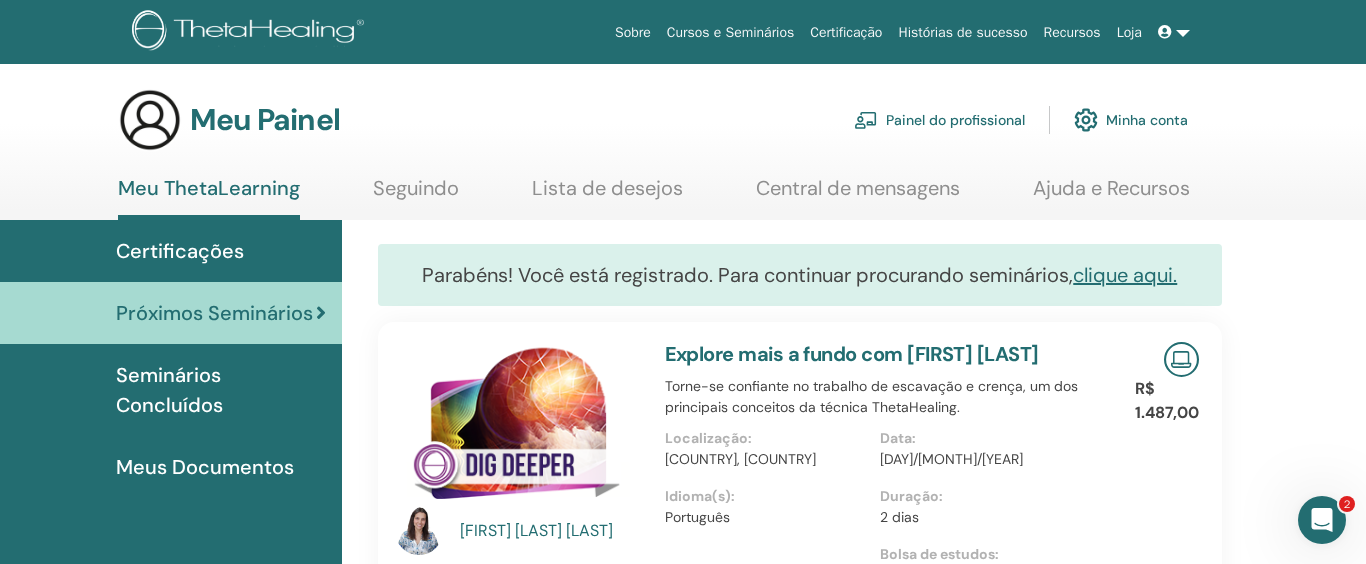 click on "Certificações" at bounding box center (180, 251) 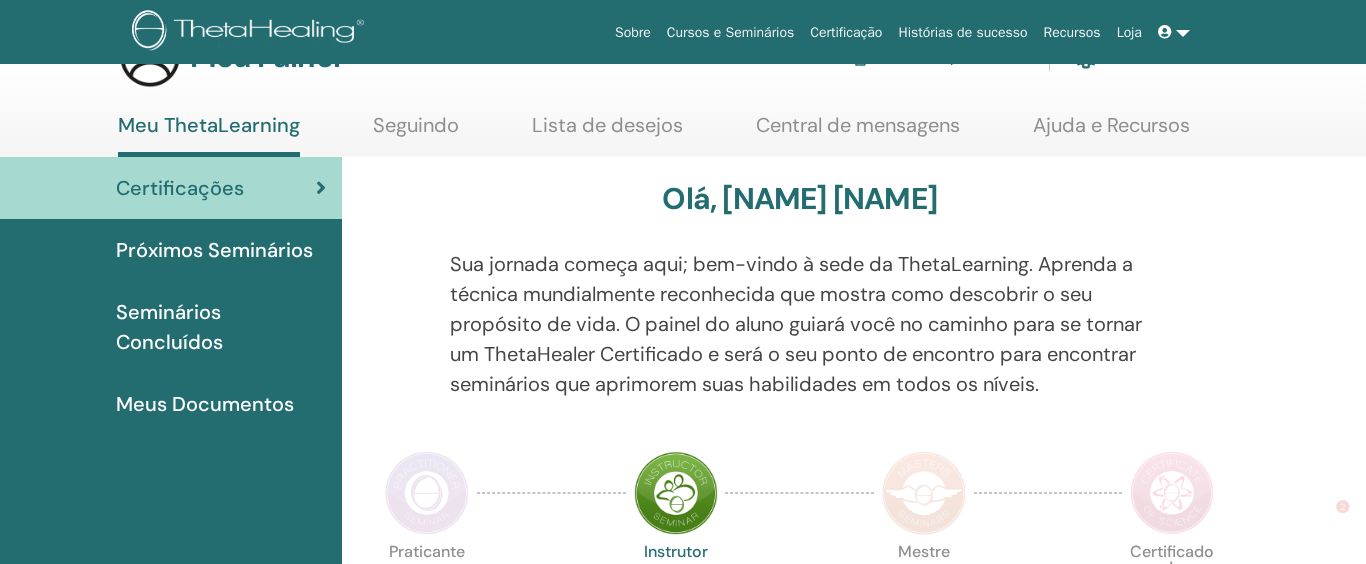 scroll, scrollTop: 138, scrollLeft: 0, axis: vertical 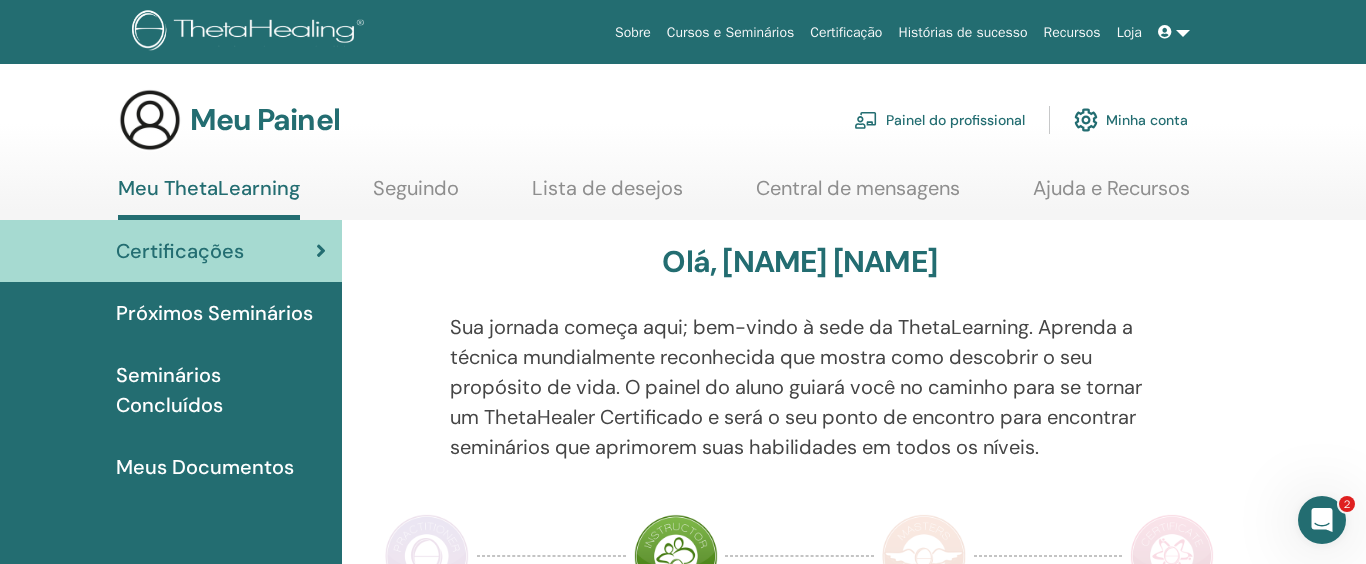 click on "Próximos Seminários" at bounding box center (214, 313) 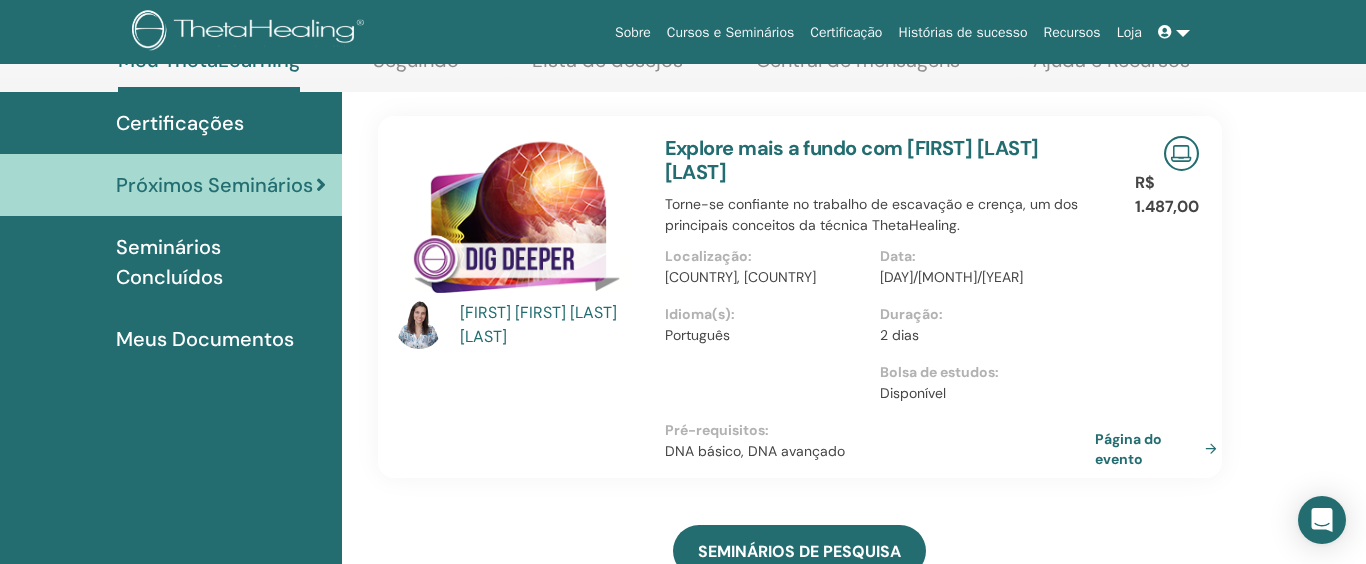 scroll, scrollTop: 289, scrollLeft: 0, axis: vertical 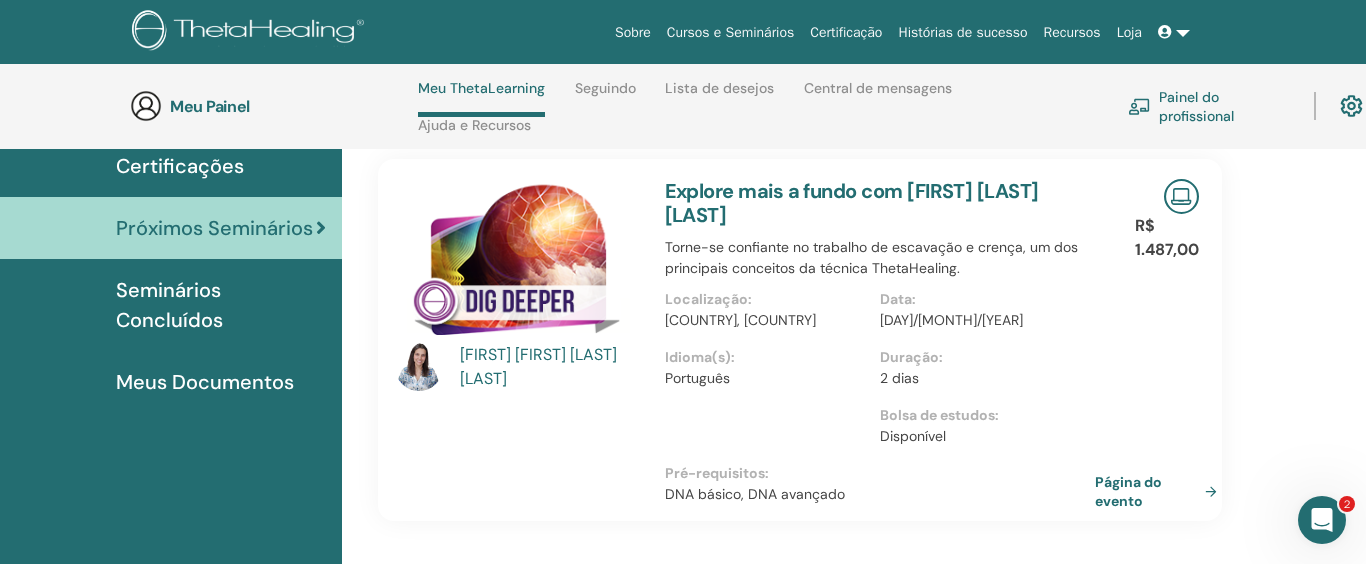 click on "Seguindo" at bounding box center [605, 88] 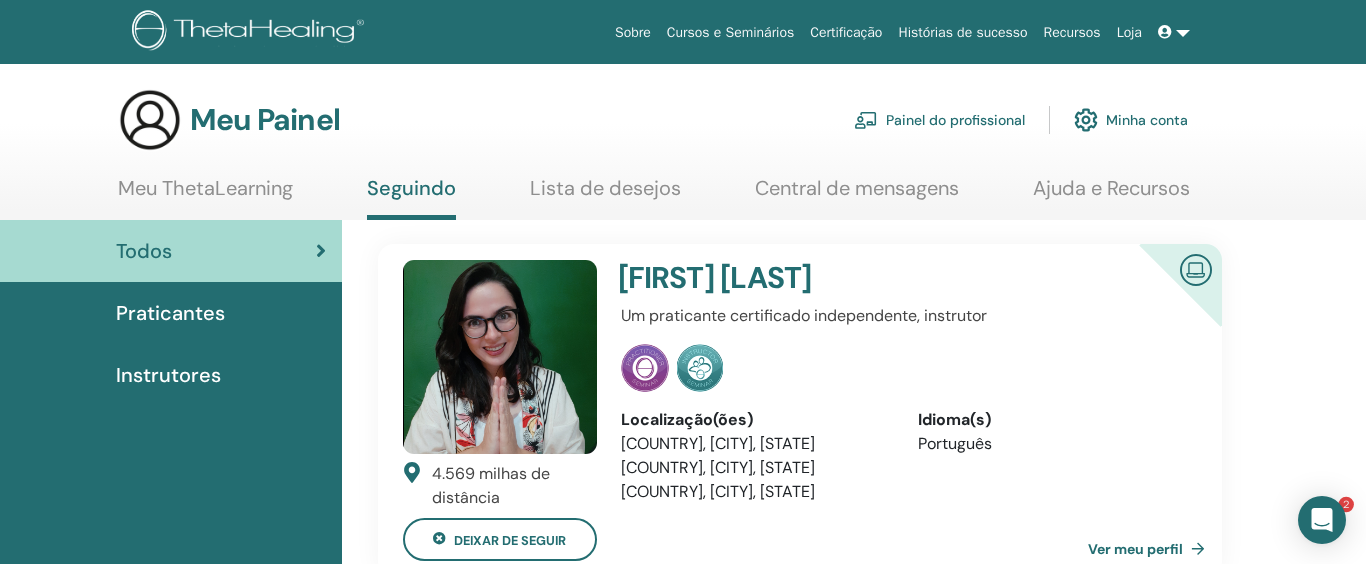 scroll, scrollTop: 116, scrollLeft: 0, axis: vertical 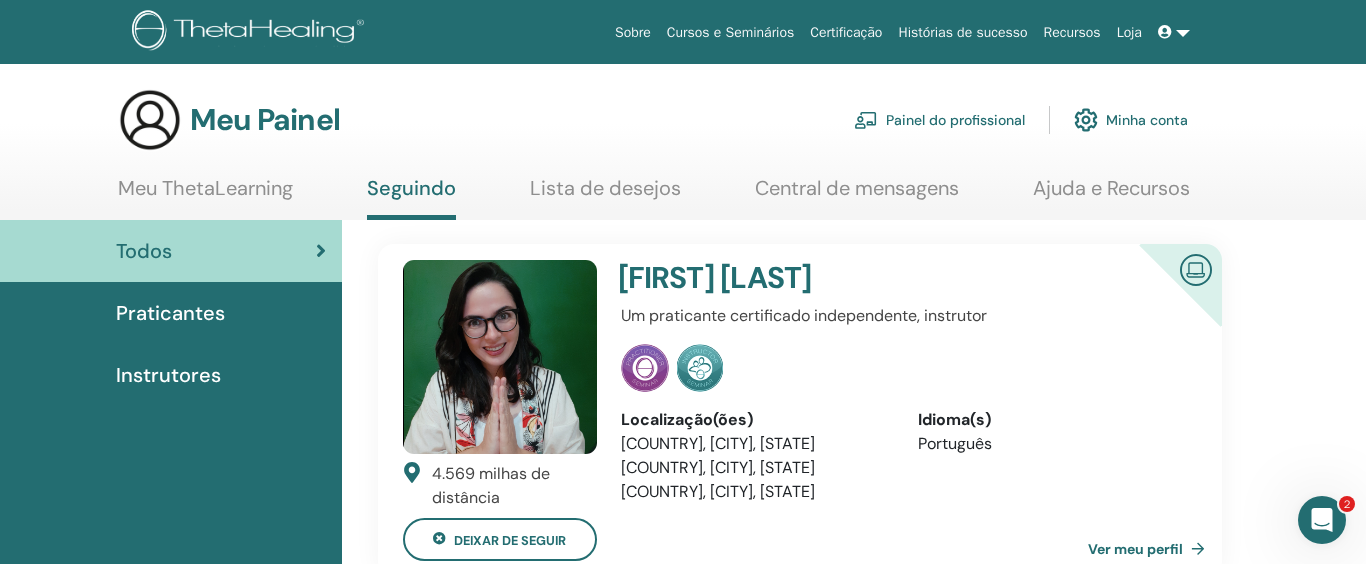 click on "Lista de desejos" at bounding box center (605, 188) 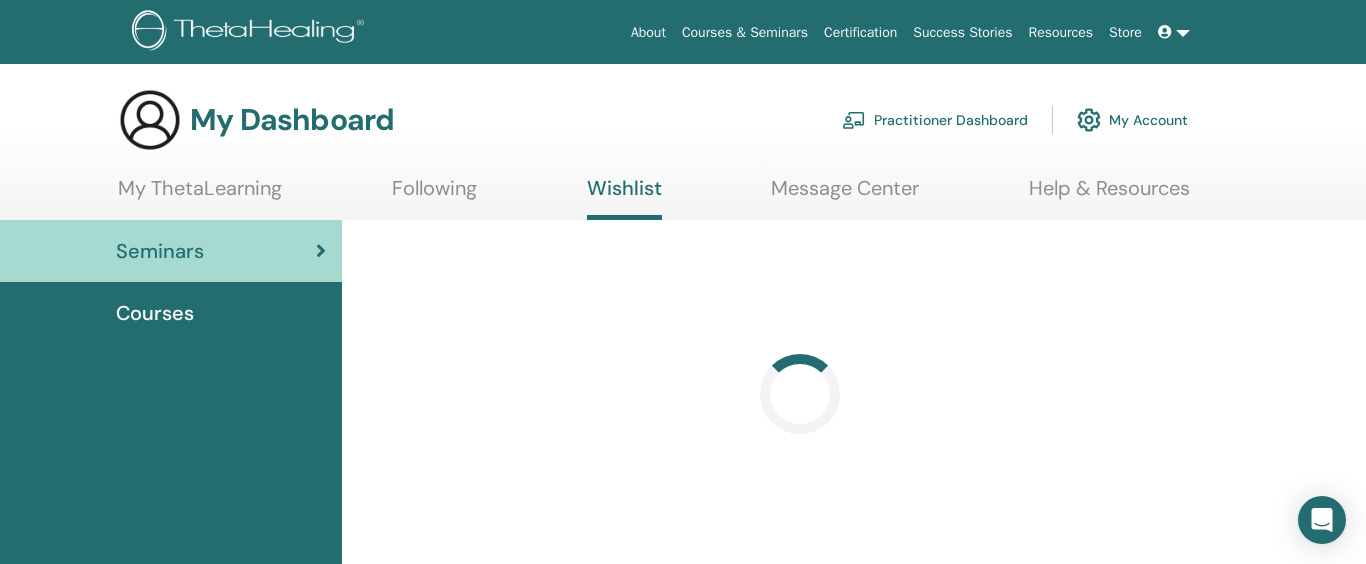 scroll, scrollTop: 0, scrollLeft: 0, axis: both 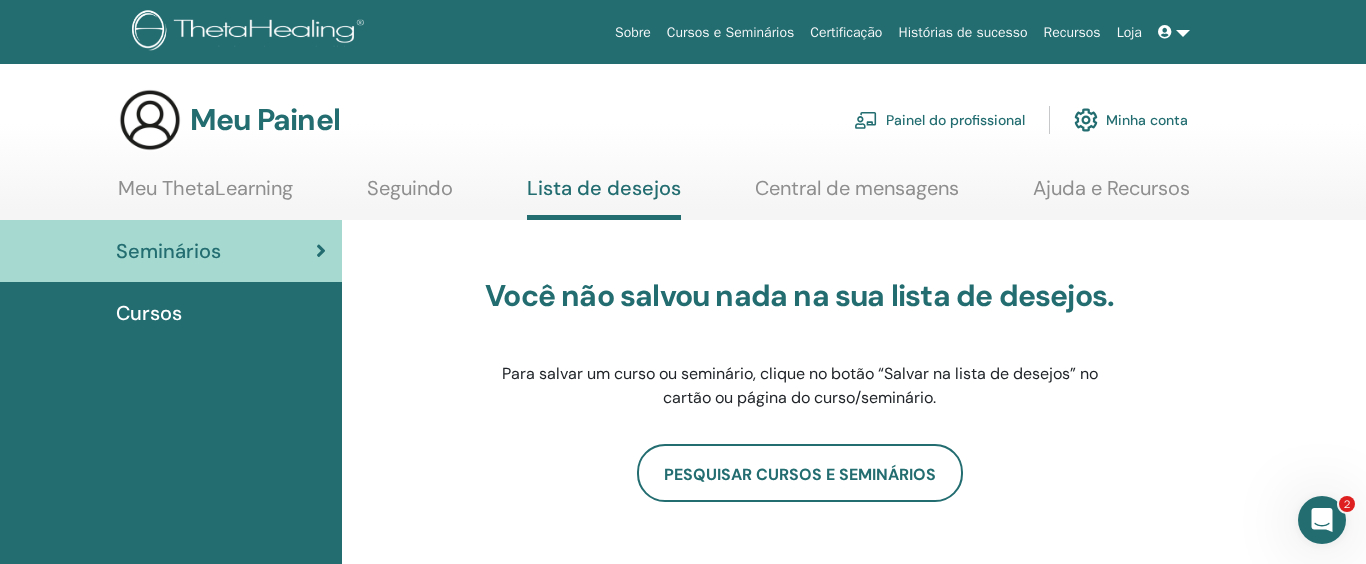 click on "Cursos" at bounding box center [149, 313] 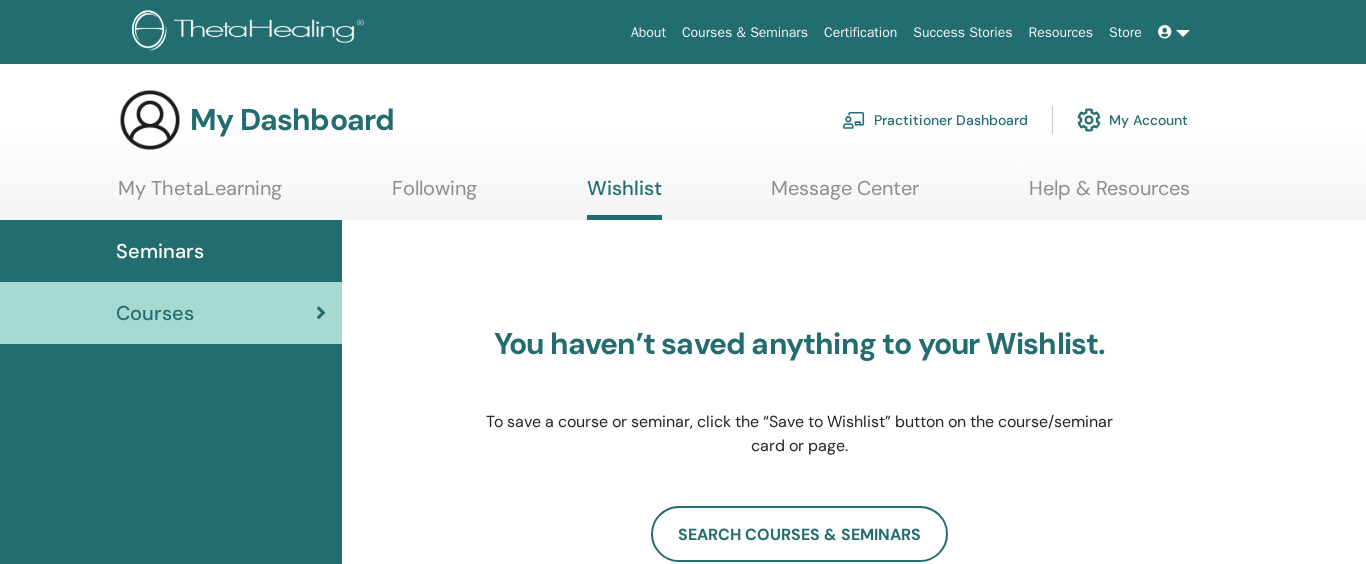 scroll, scrollTop: 0, scrollLeft: 0, axis: both 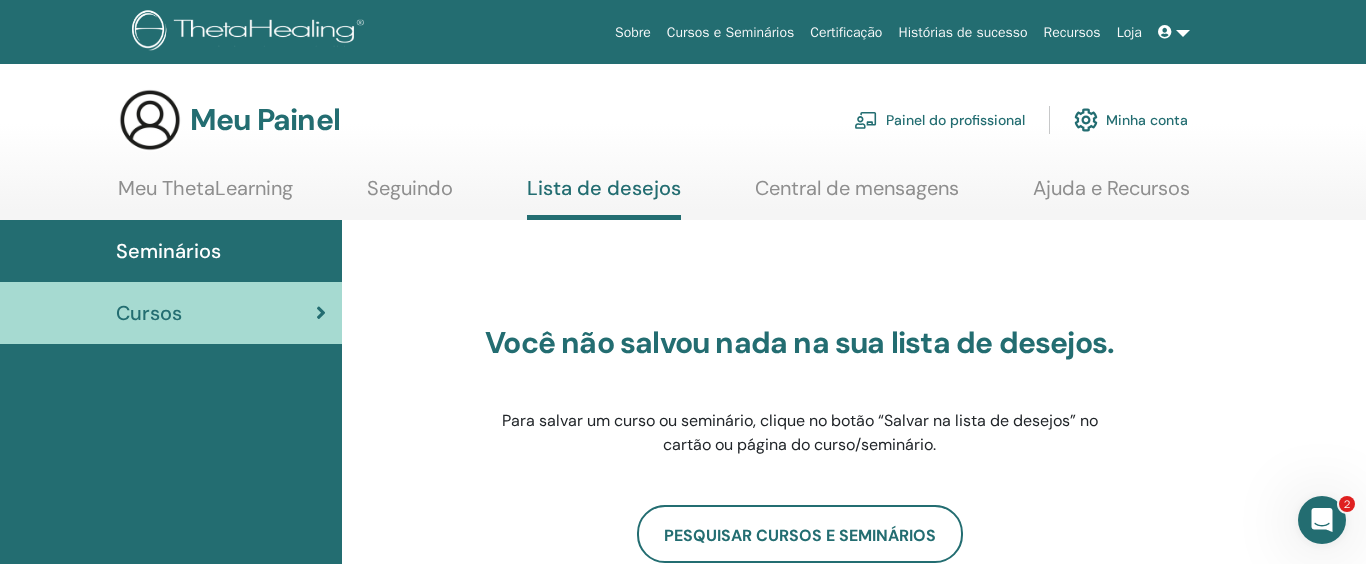 click on "Meu ThetaLearning" at bounding box center [205, 188] 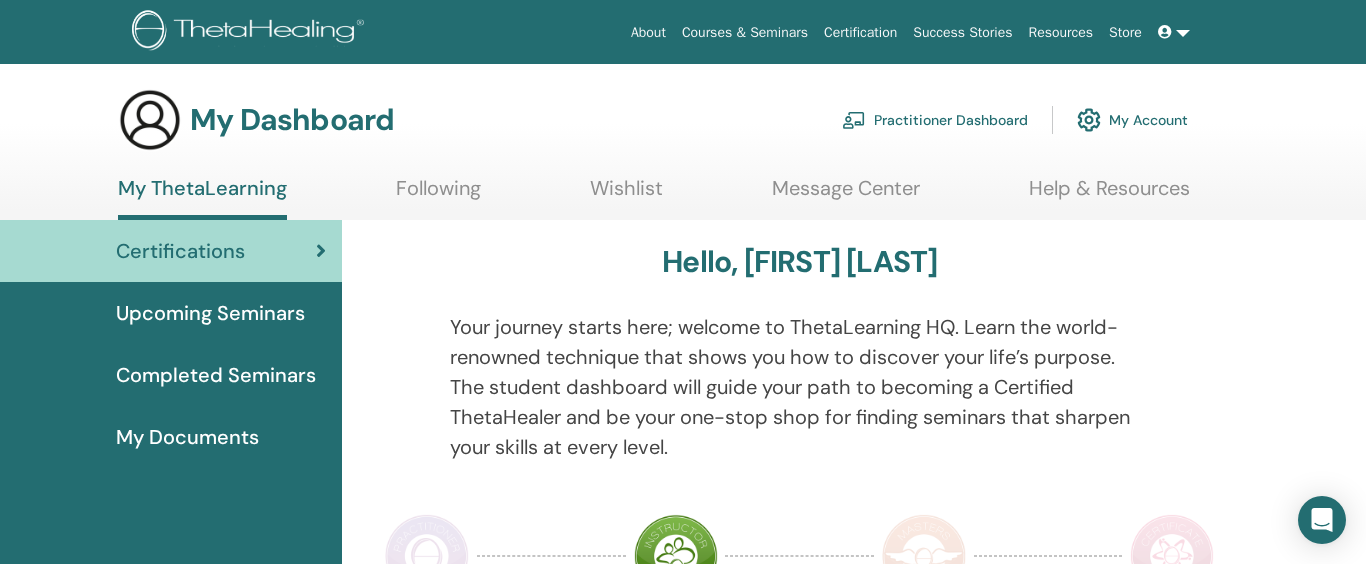 scroll, scrollTop: 0, scrollLeft: 0, axis: both 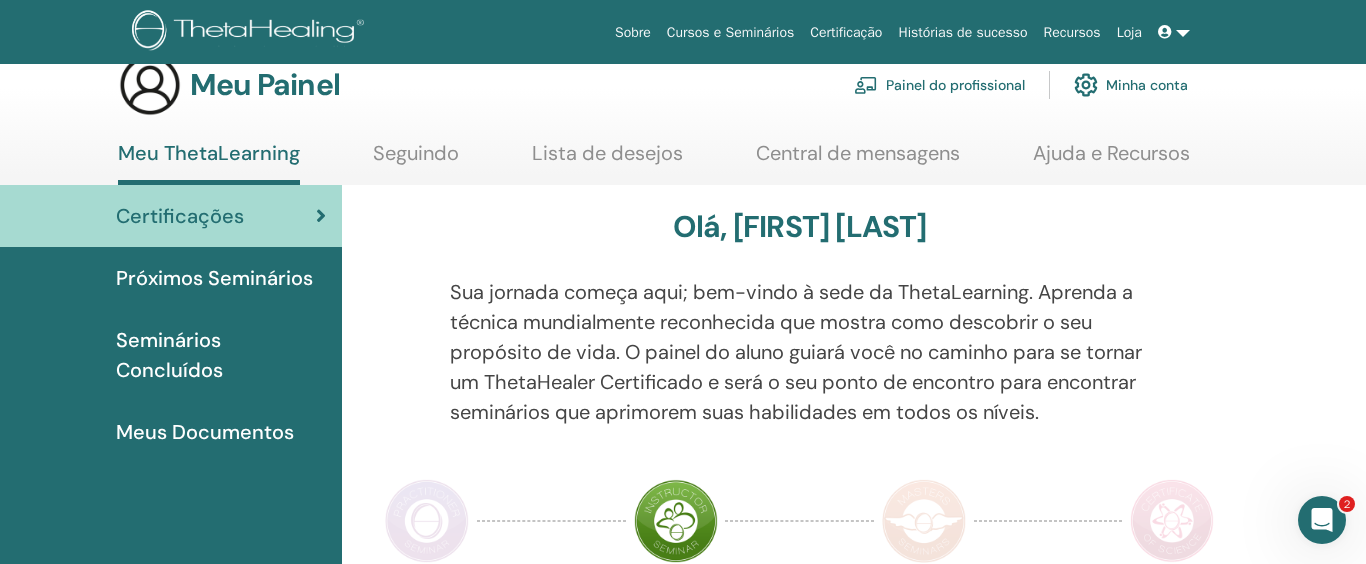 click on "Meus Documentos" at bounding box center (205, 432) 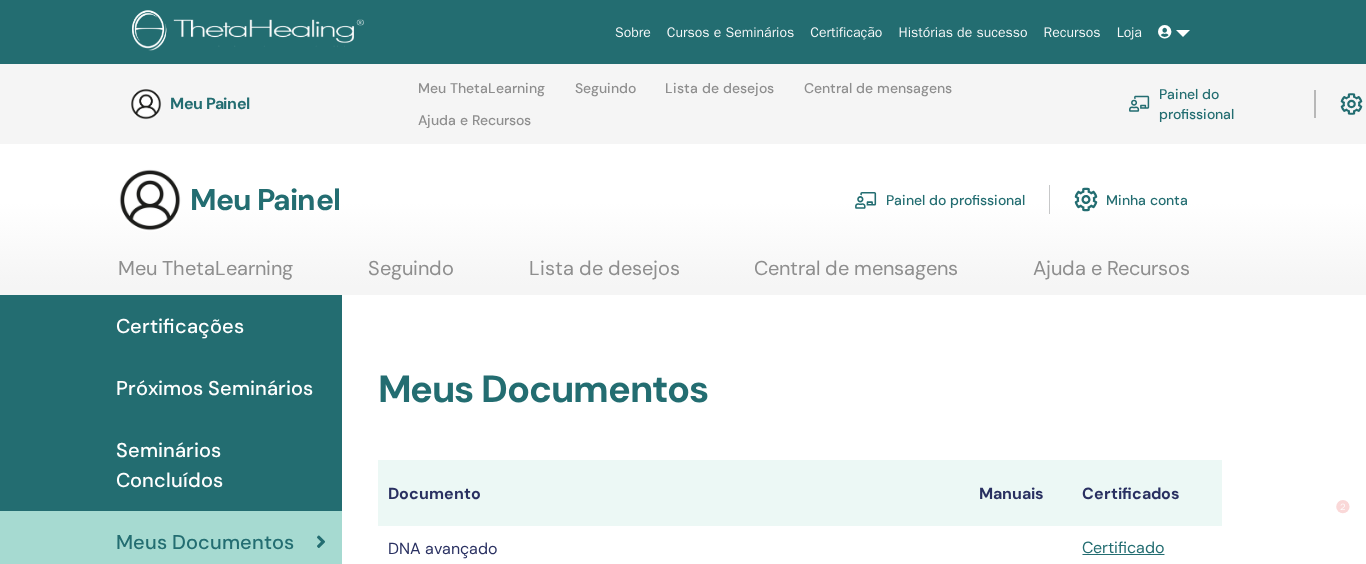 scroll, scrollTop: 298, scrollLeft: 0, axis: vertical 